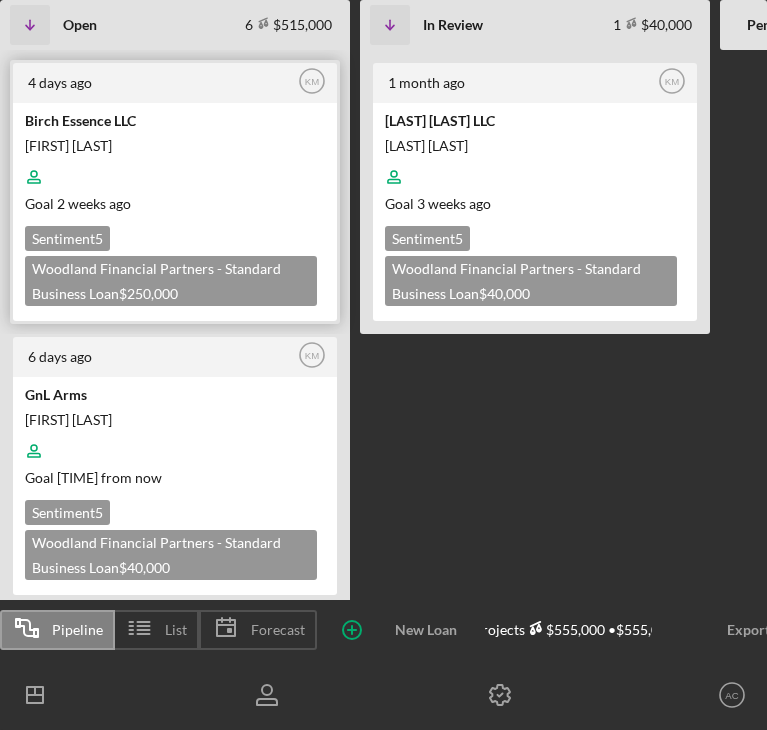 scroll, scrollTop: 0, scrollLeft: 0, axis: both 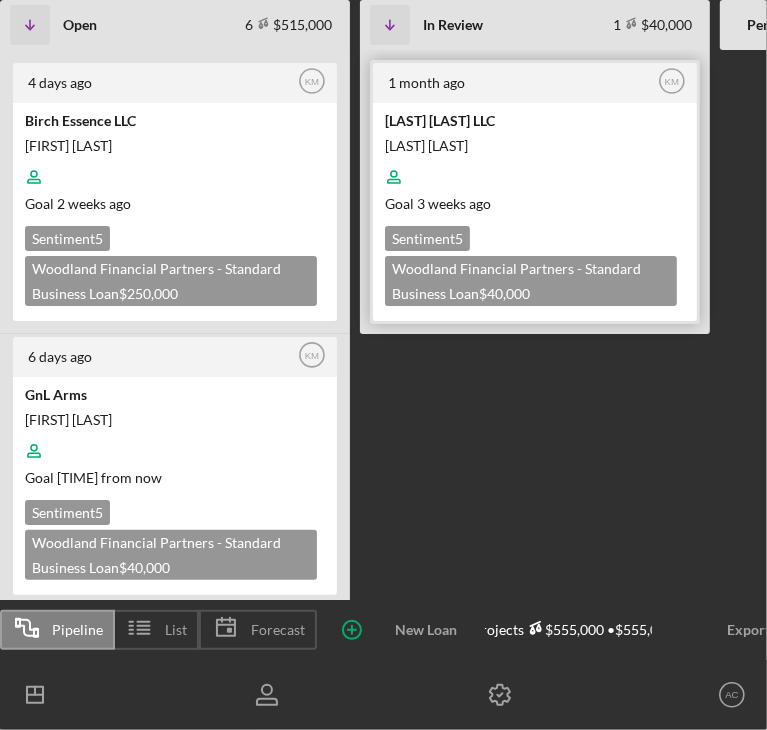click on "Goal [TIME] ago" at bounding box center (533, 203) 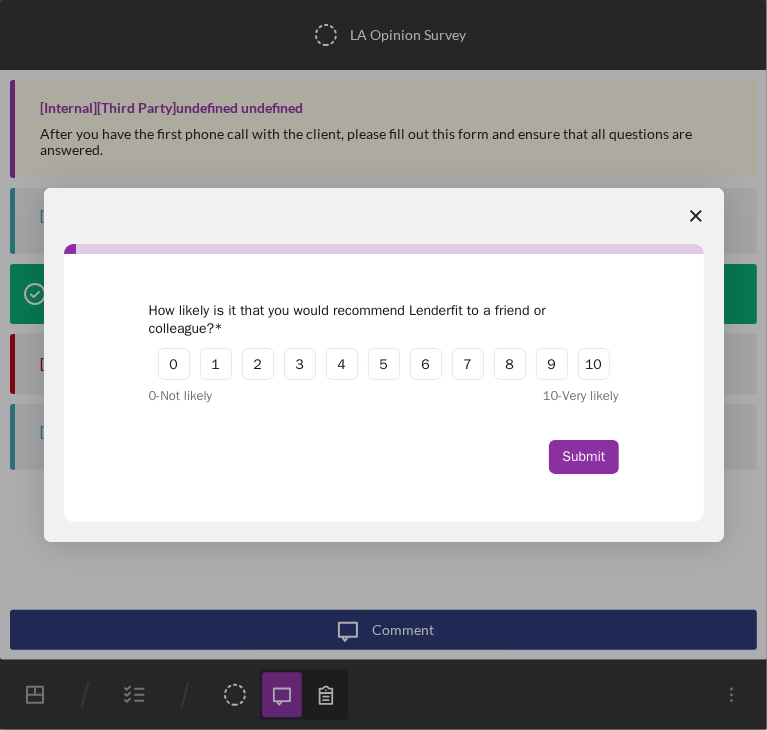 scroll, scrollTop: 0, scrollLeft: 0, axis: both 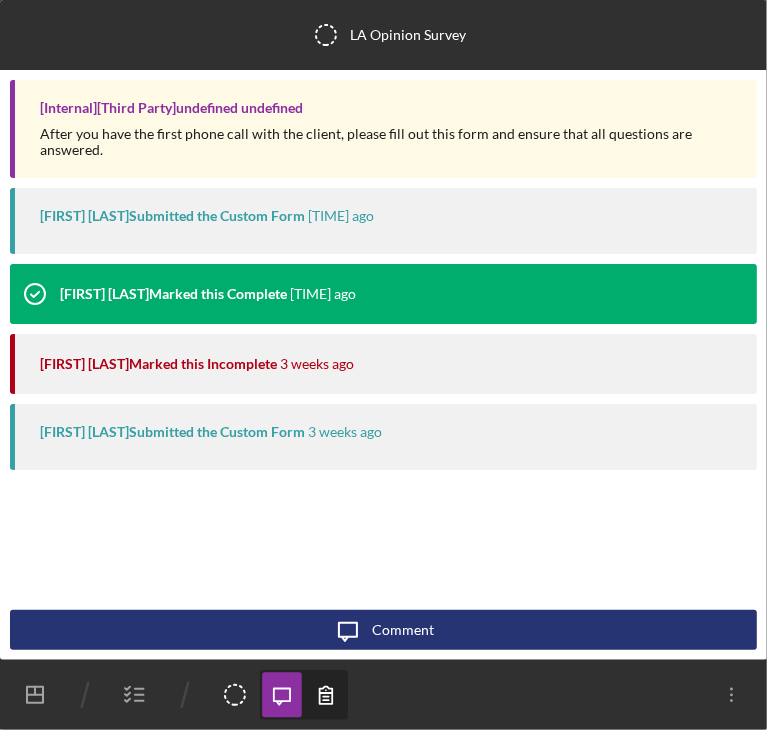 click 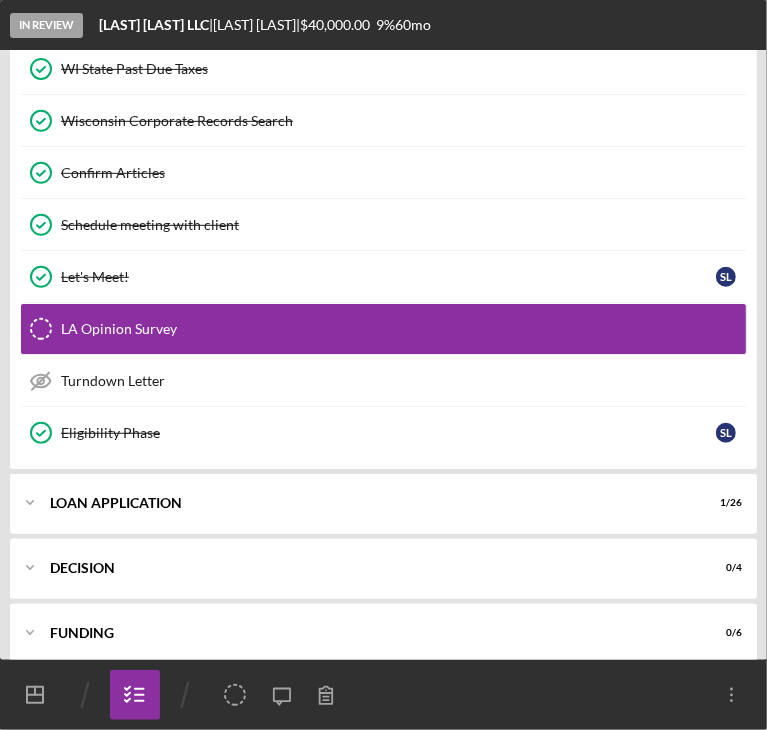 scroll, scrollTop: 618, scrollLeft: 0, axis: vertical 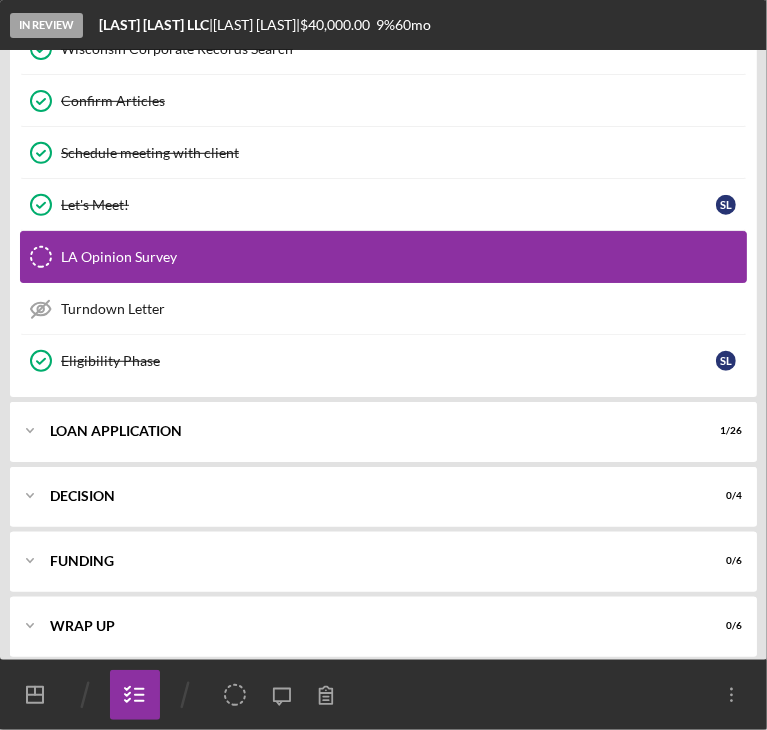 click on "LA Opinion Survey LA Opinion Survey" at bounding box center (383, 257) 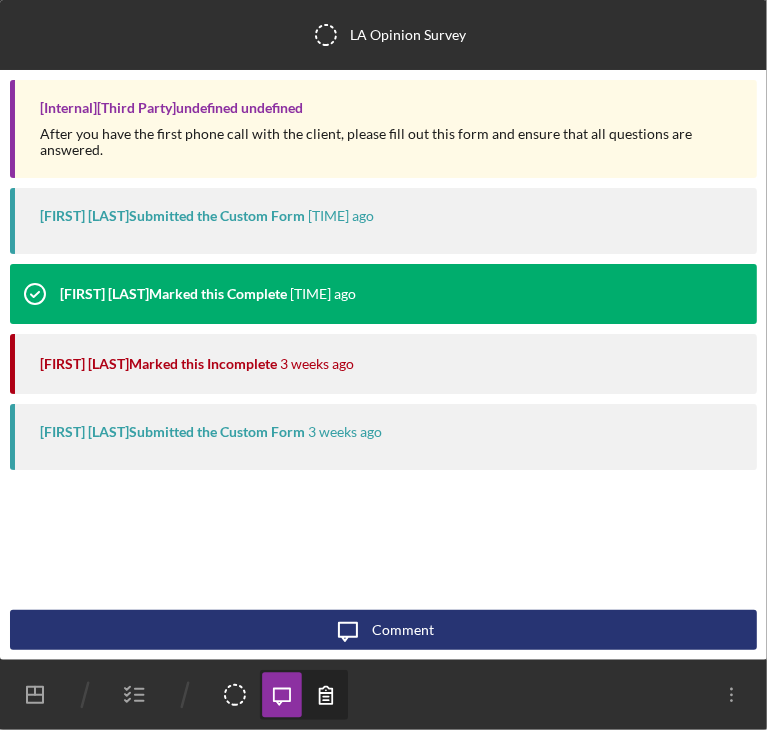 click 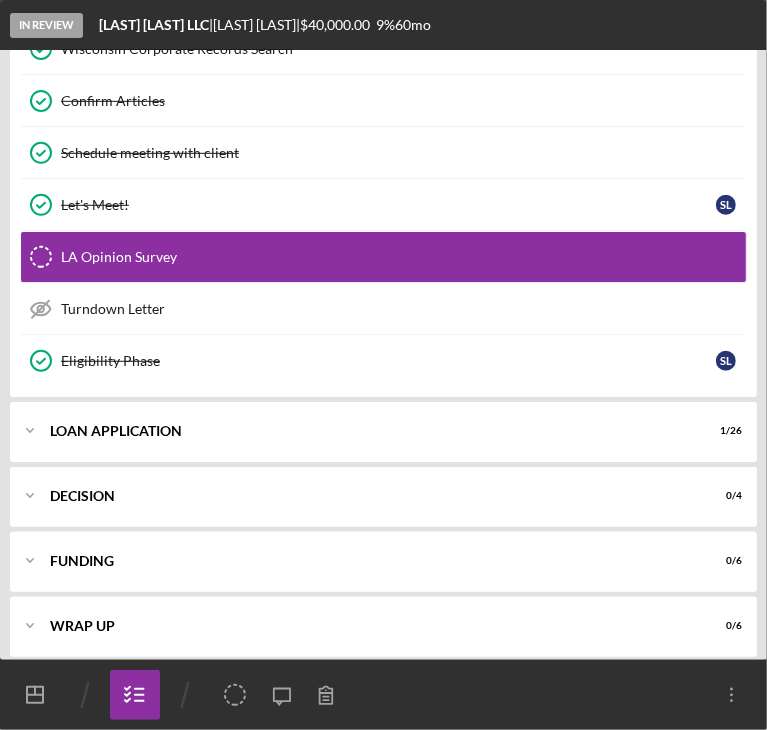 click on "Let's Meet! Let's Meet! S L" at bounding box center [383, 205] 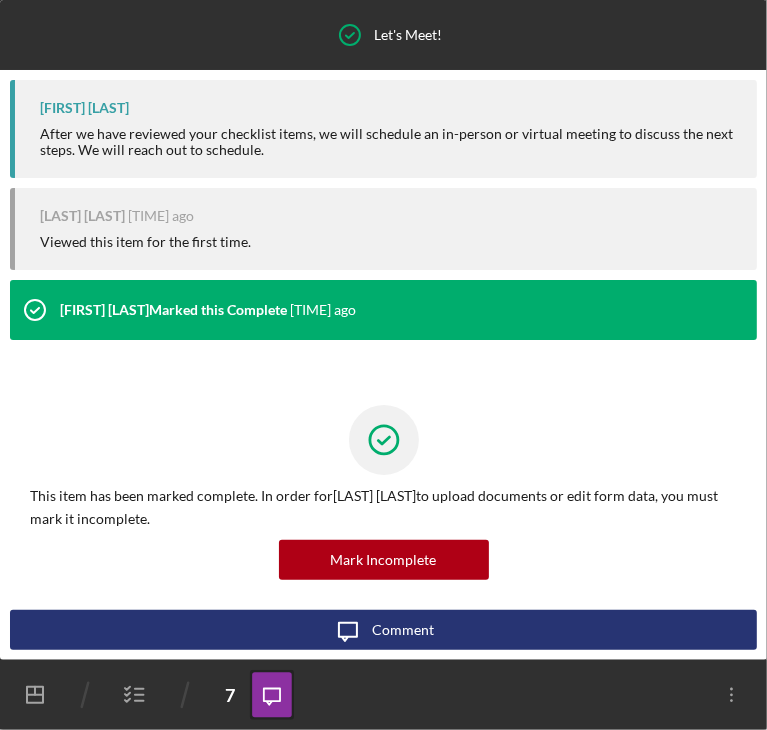click 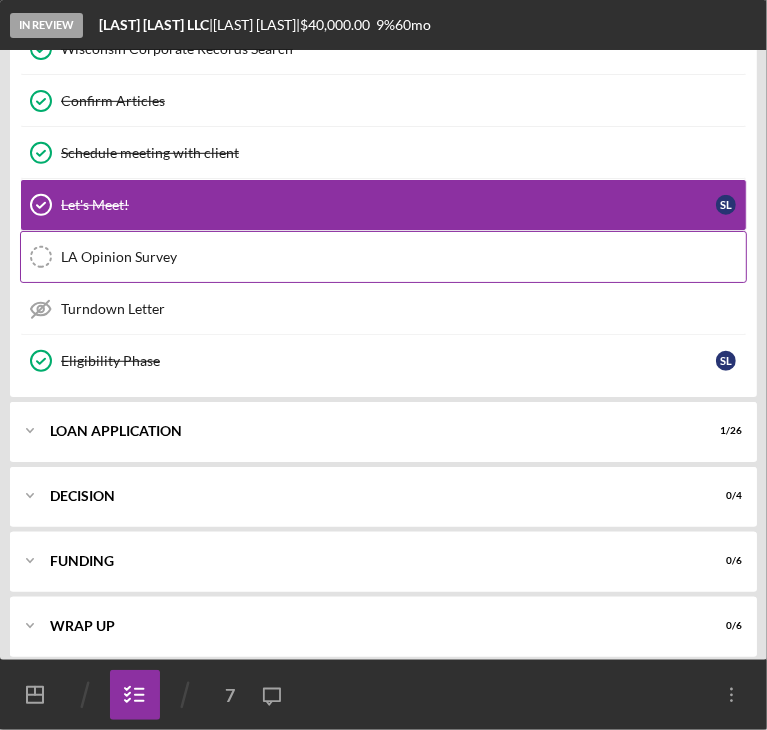 click on "LA Opinion Survey" at bounding box center [403, 257] 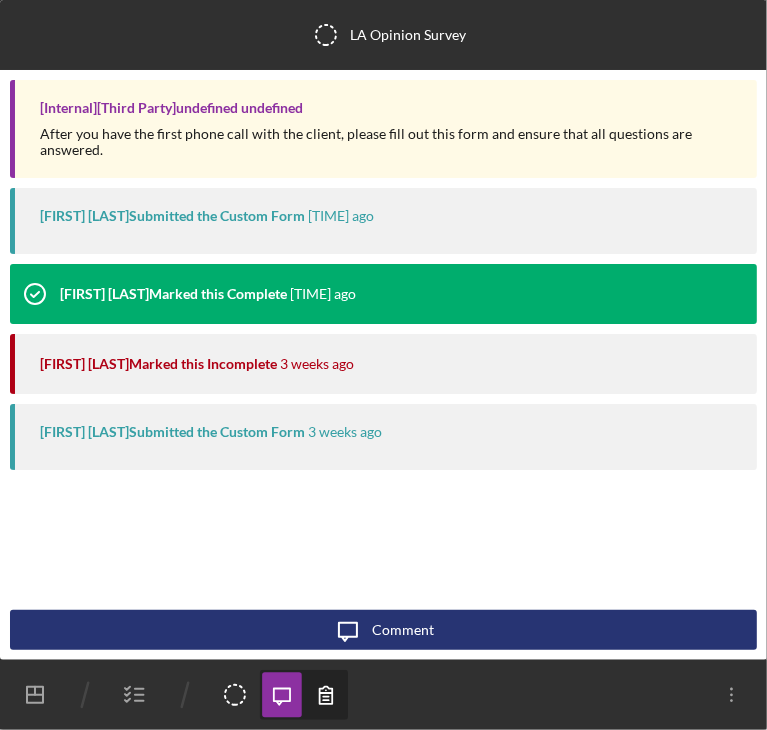 click 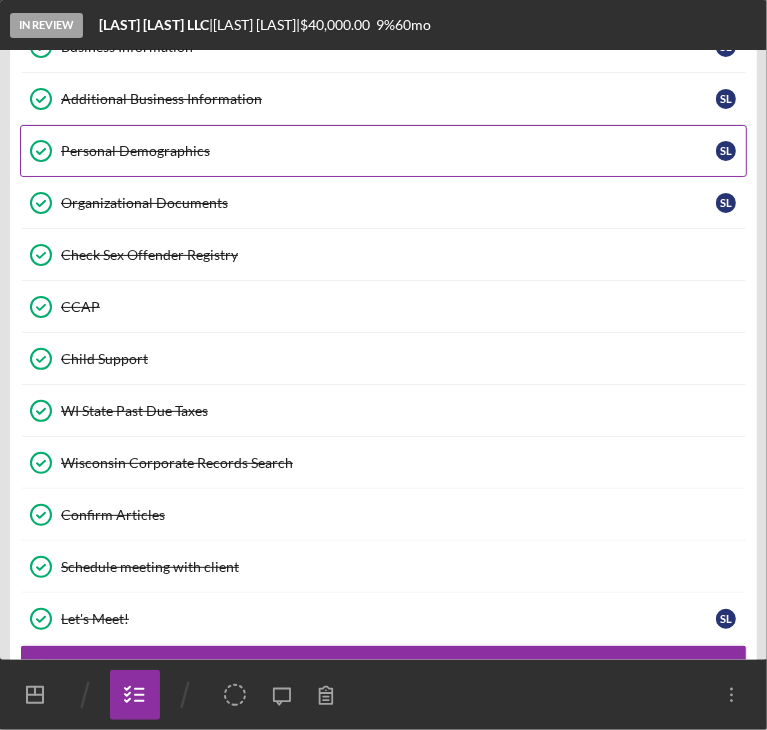 scroll, scrollTop: 500, scrollLeft: 0, axis: vertical 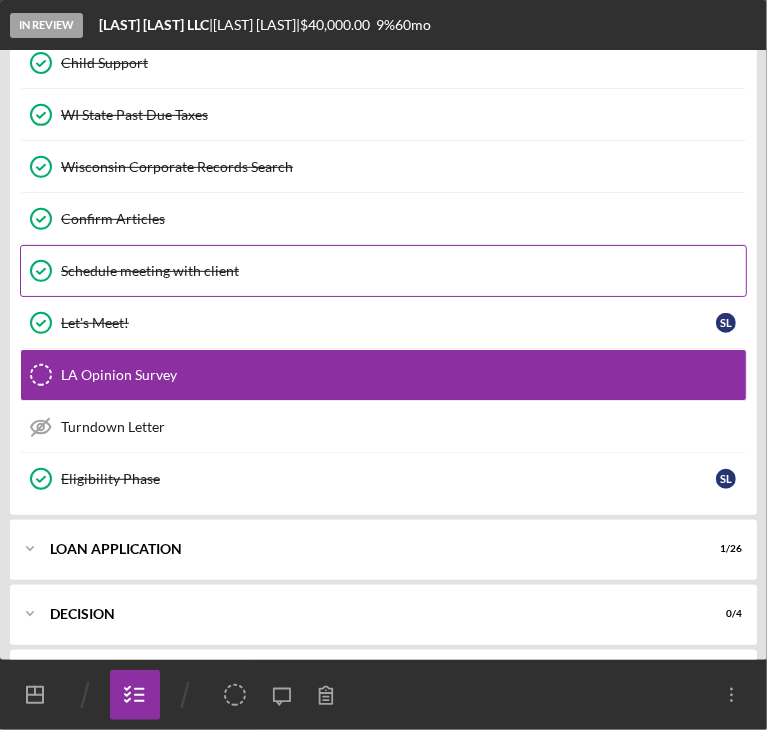 click on "Schedule meeting with client" at bounding box center [403, 271] 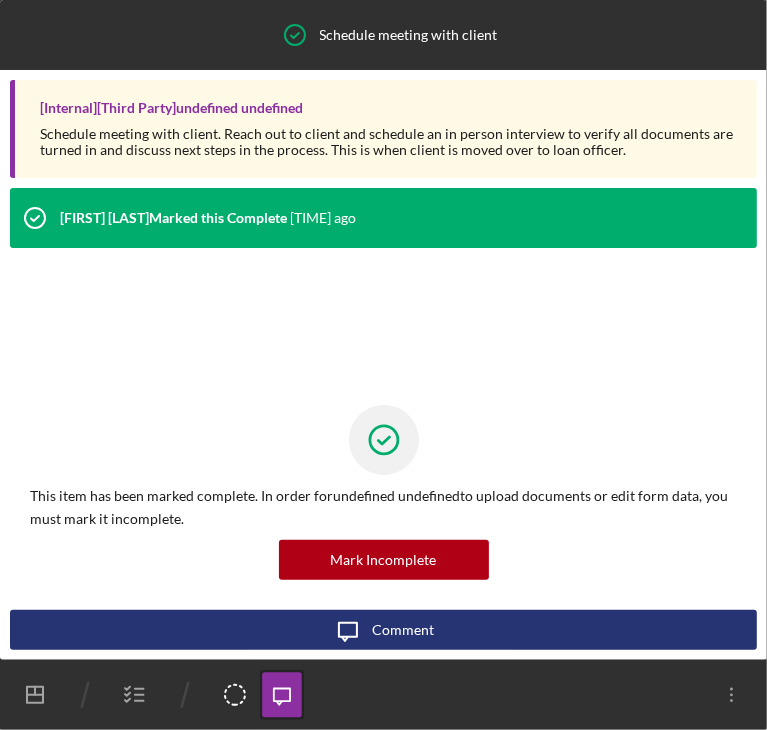 click 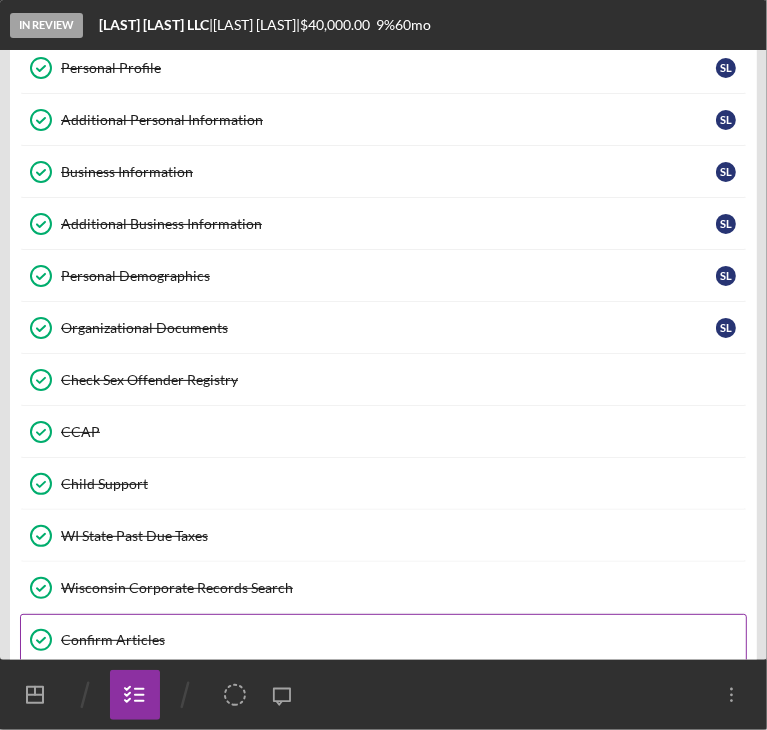 scroll, scrollTop: 0, scrollLeft: 0, axis: both 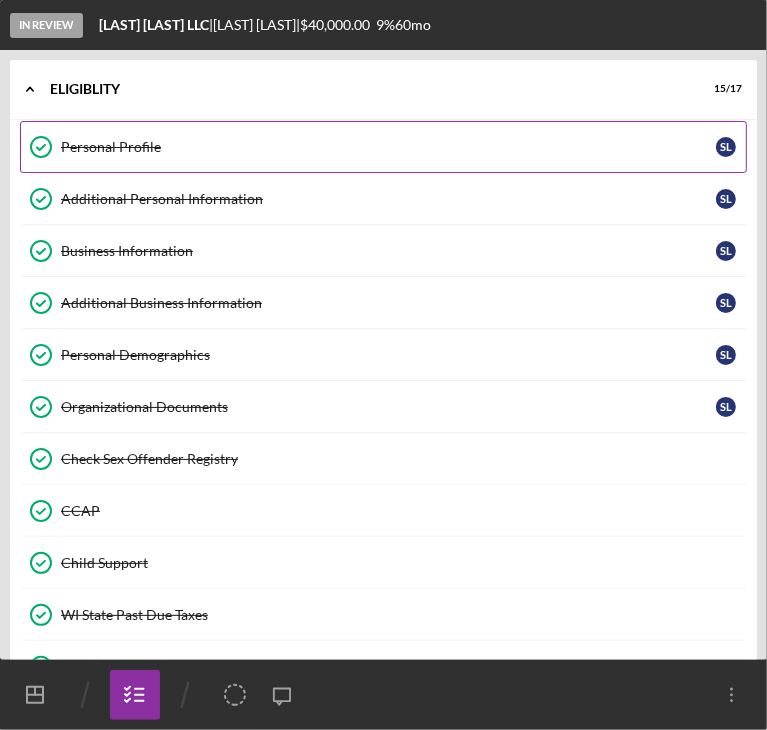 click on "Personal Profile Personal Profile S L" at bounding box center (383, 147) 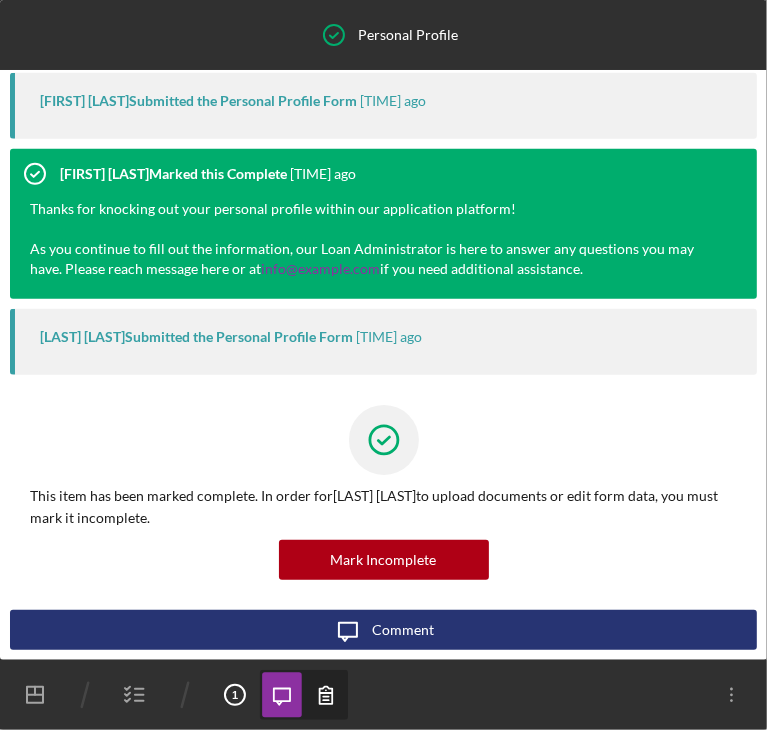 scroll, scrollTop: 536, scrollLeft: 0, axis: vertical 